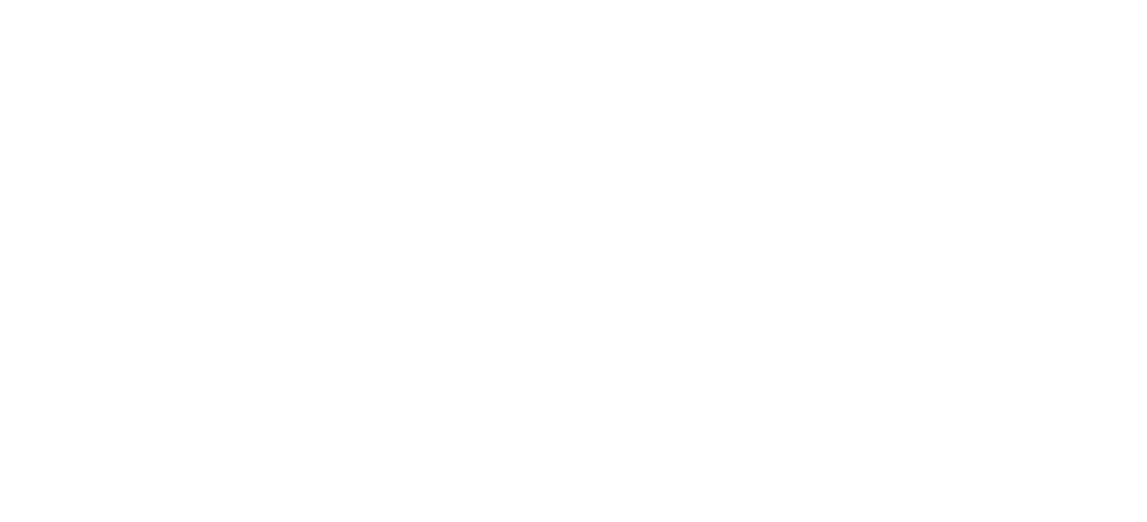 scroll, scrollTop: 0, scrollLeft: 0, axis: both 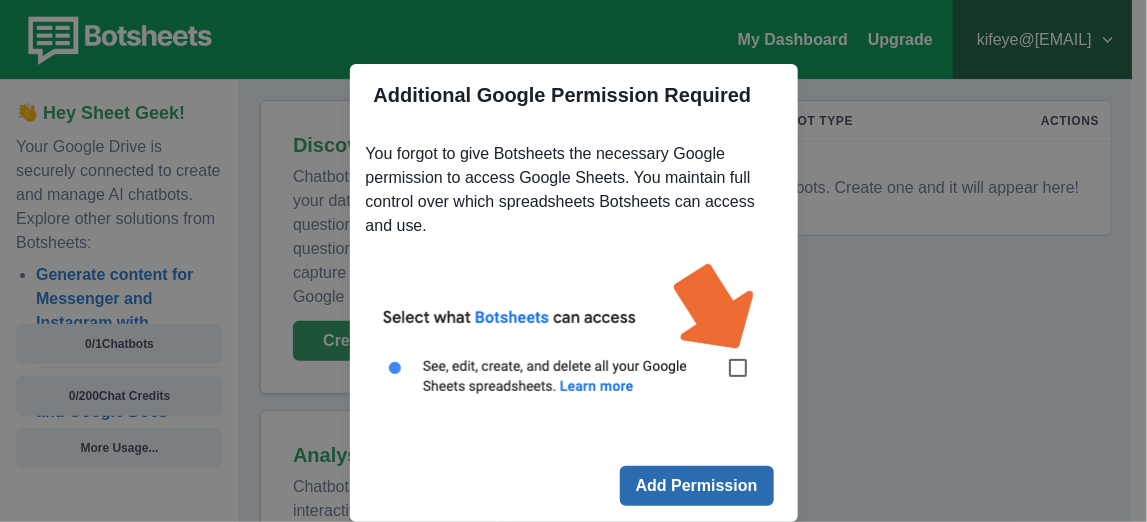 click on "Add Permission" at bounding box center (697, 486) 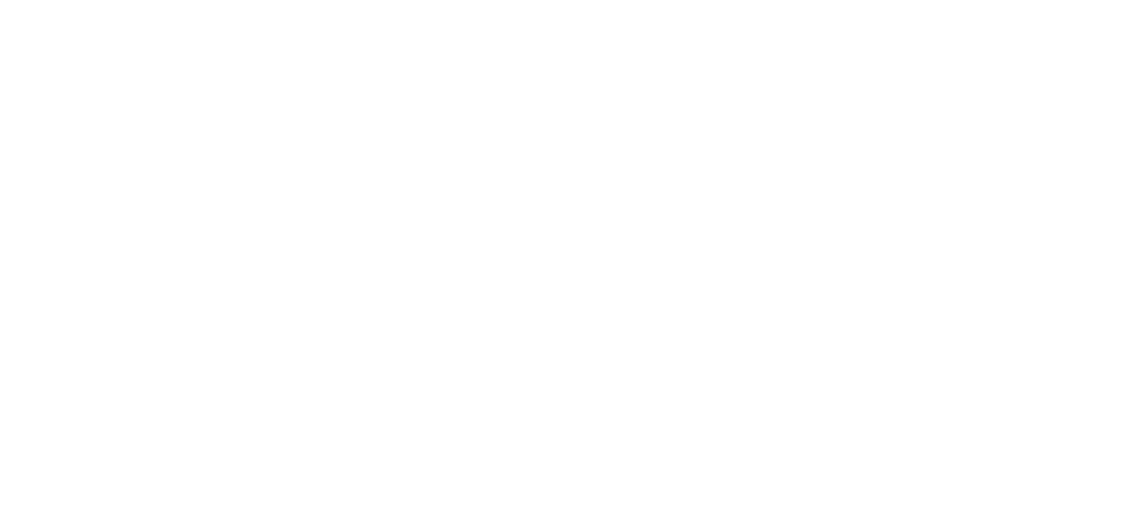 scroll, scrollTop: 0, scrollLeft: 0, axis: both 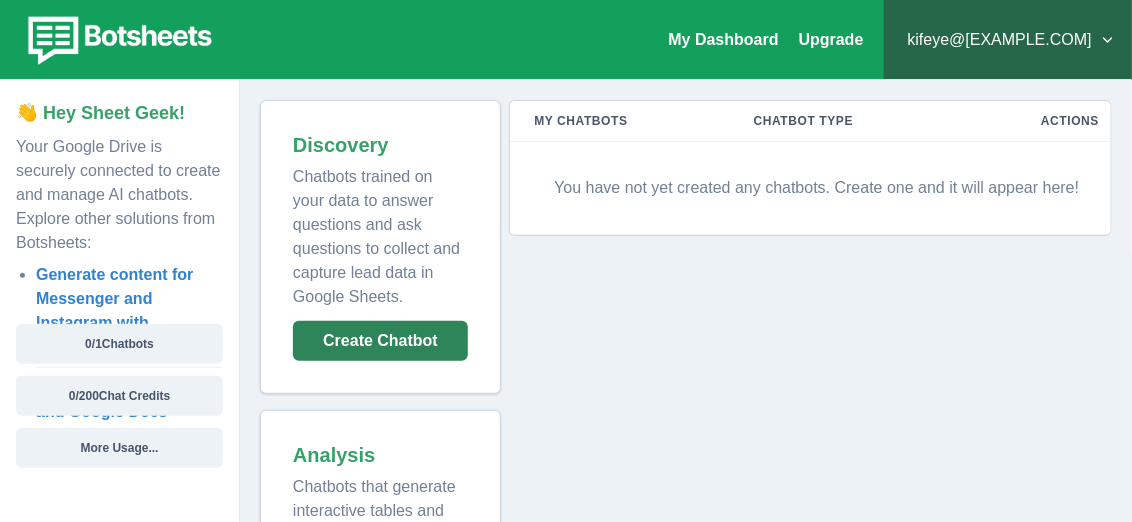 click on "Create Chatbot" at bounding box center [380, 341] 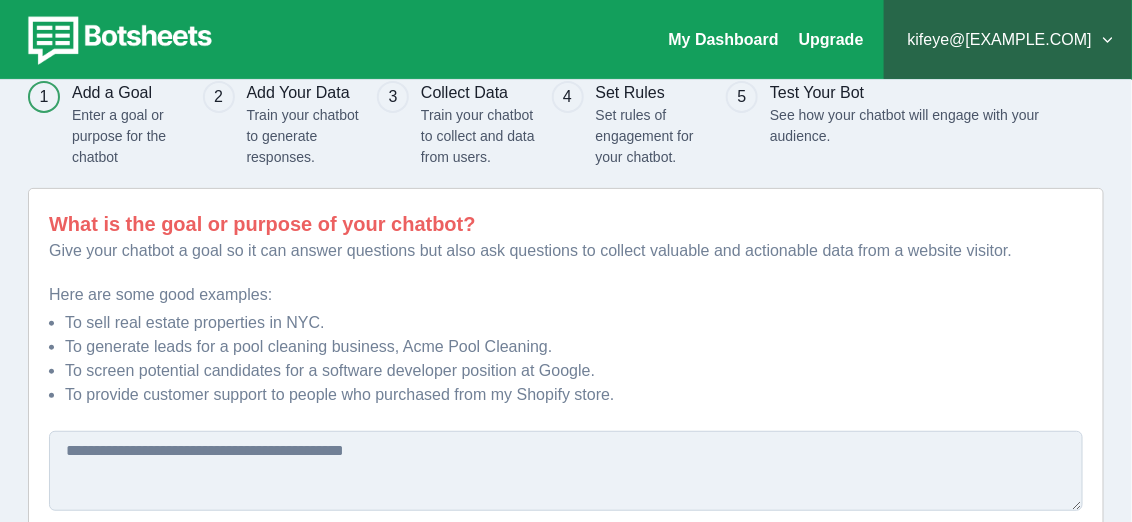 scroll, scrollTop: 100, scrollLeft: 0, axis: vertical 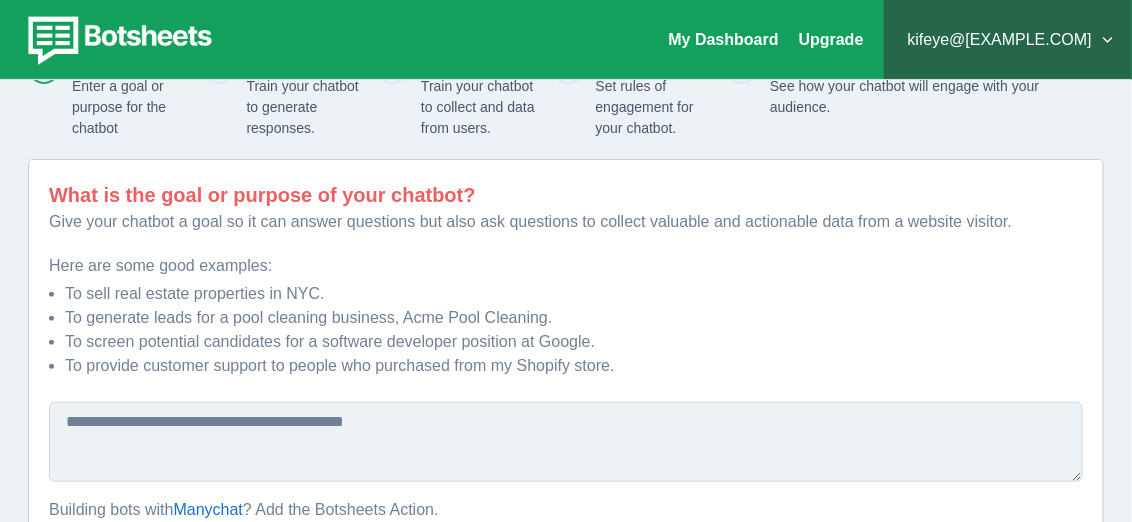 click at bounding box center (566, 442) 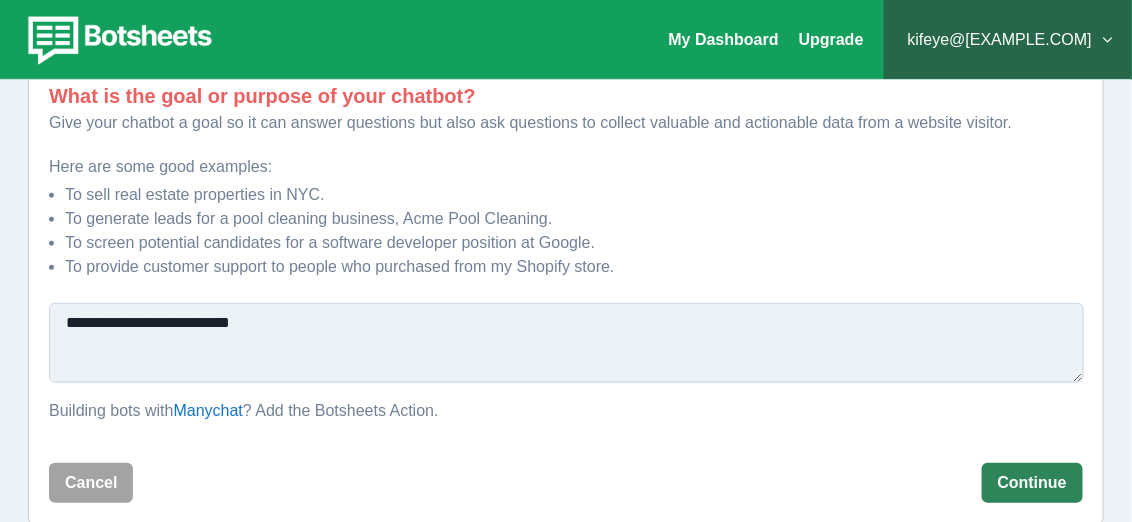 type on "**********" 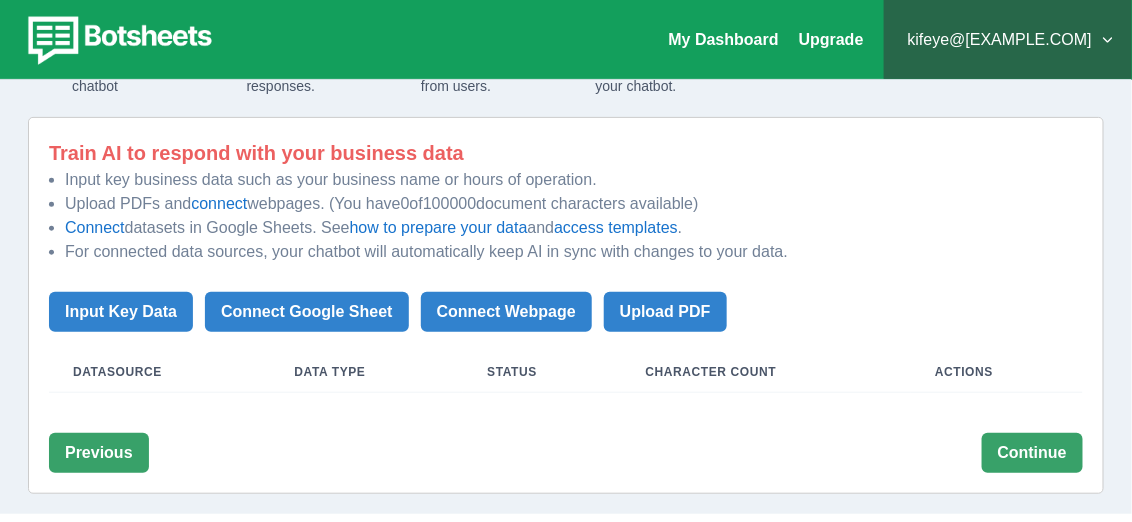scroll, scrollTop: 140, scrollLeft: 0, axis: vertical 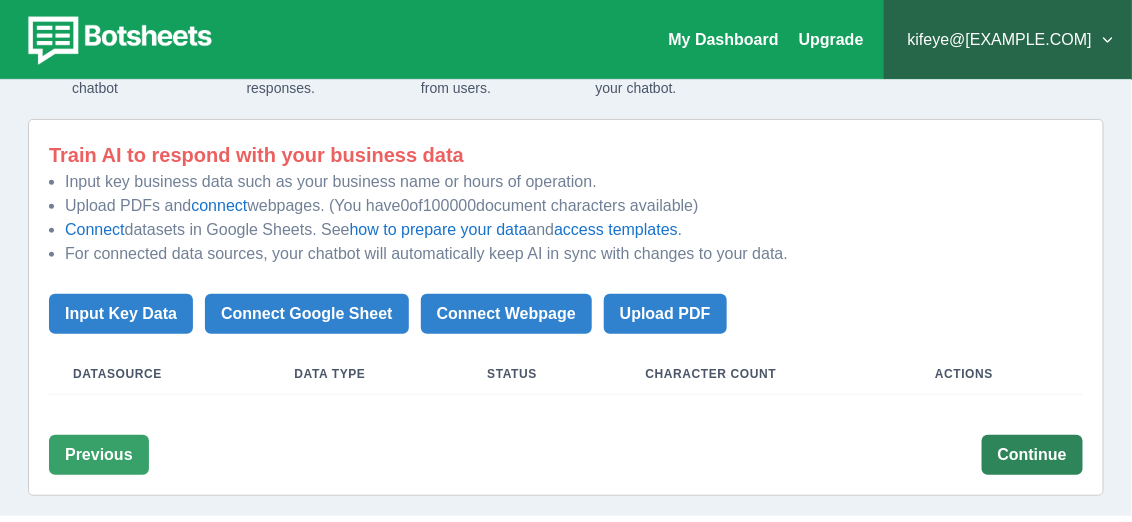 click on "Continue" at bounding box center (1032, 455) 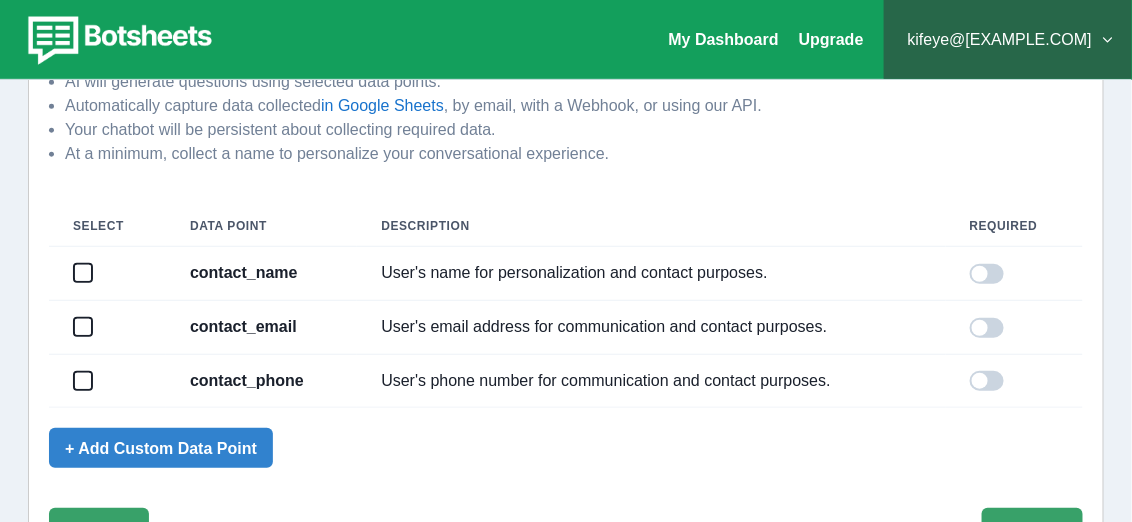 scroll, scrollTop: 316, scrollLeft: 0, axis: vertical 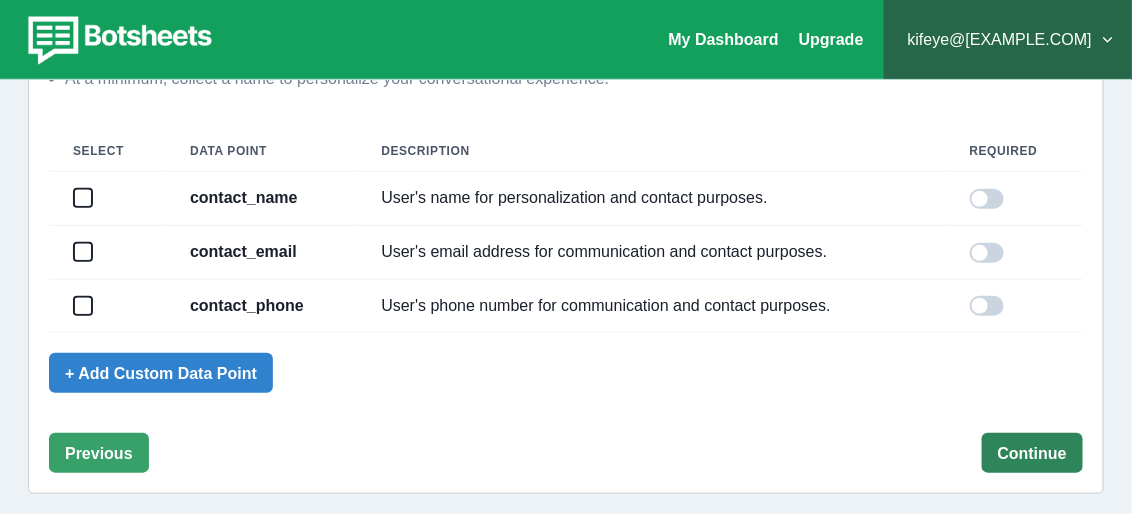 click on "Continue" at bounding box center [1032, 453] 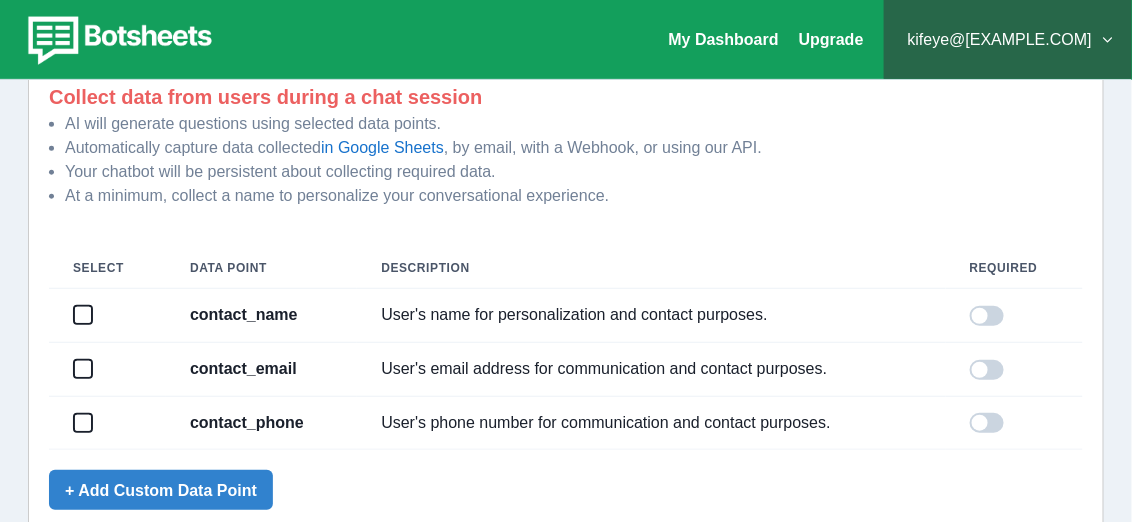 scroll, scrollTop: 116, scrollLeft: 0, axis: vertical 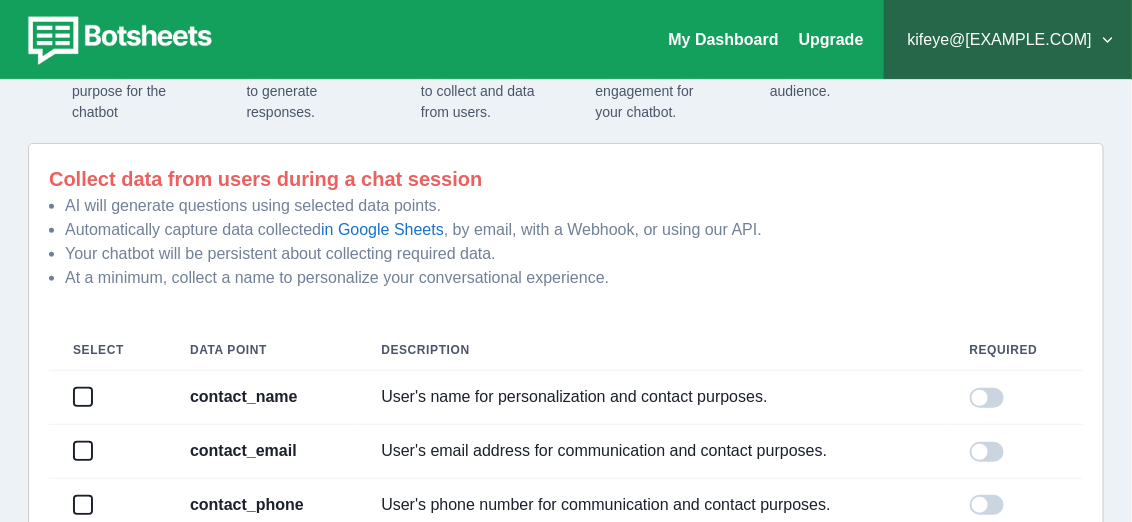 click at bounding box center (83, 397) 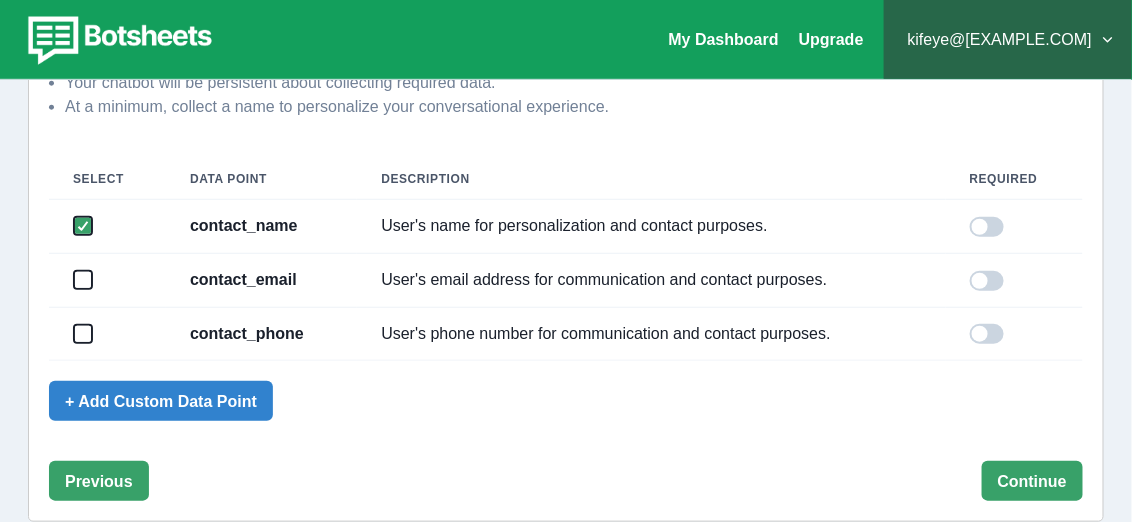 scroll, scrollTop: 316, scrollLeft: 0, axis: vertical 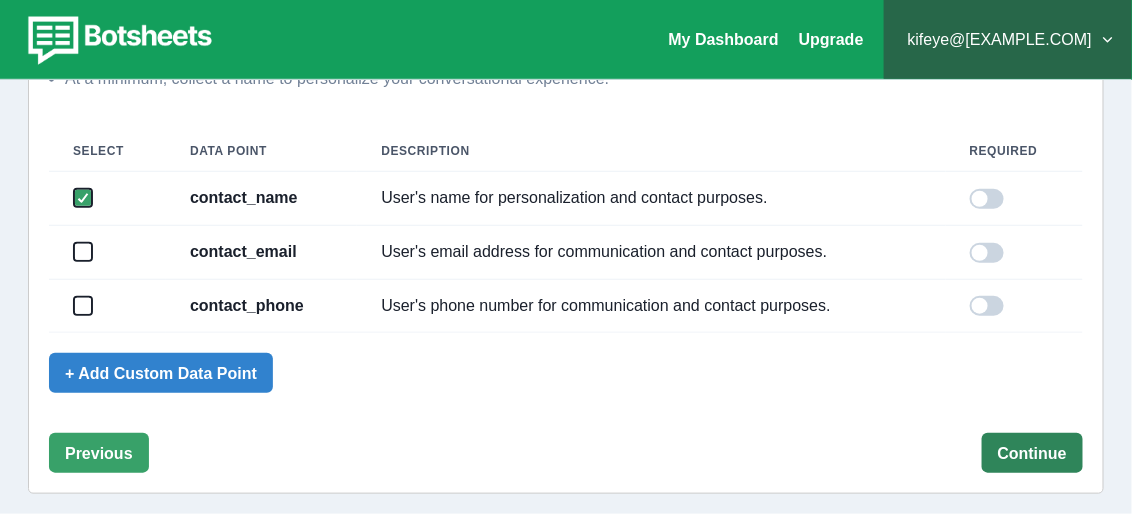 click on "Continue" at bounding box center [1032, 453] 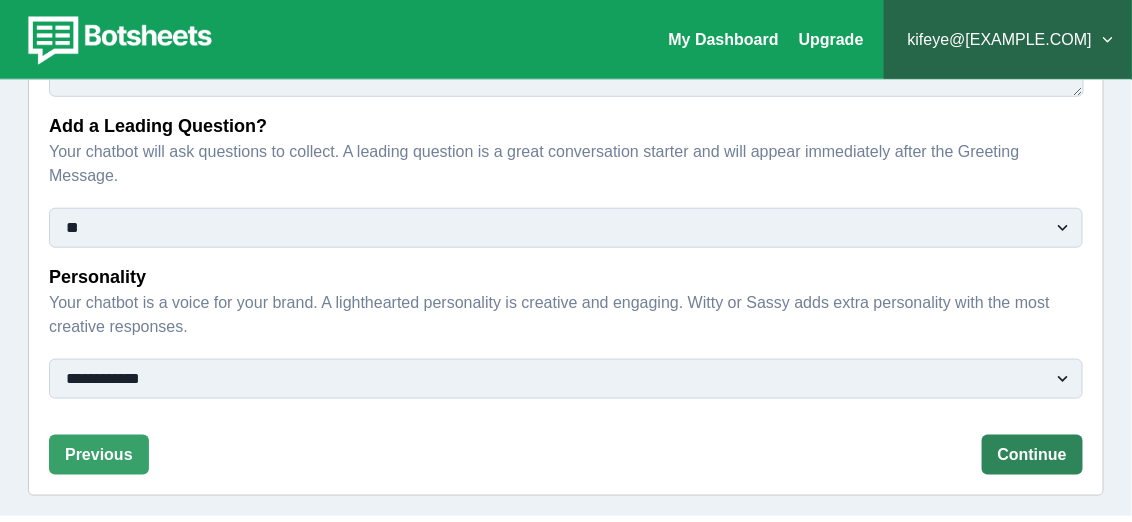 click on "Continue" at bounding box center [1032, 455] 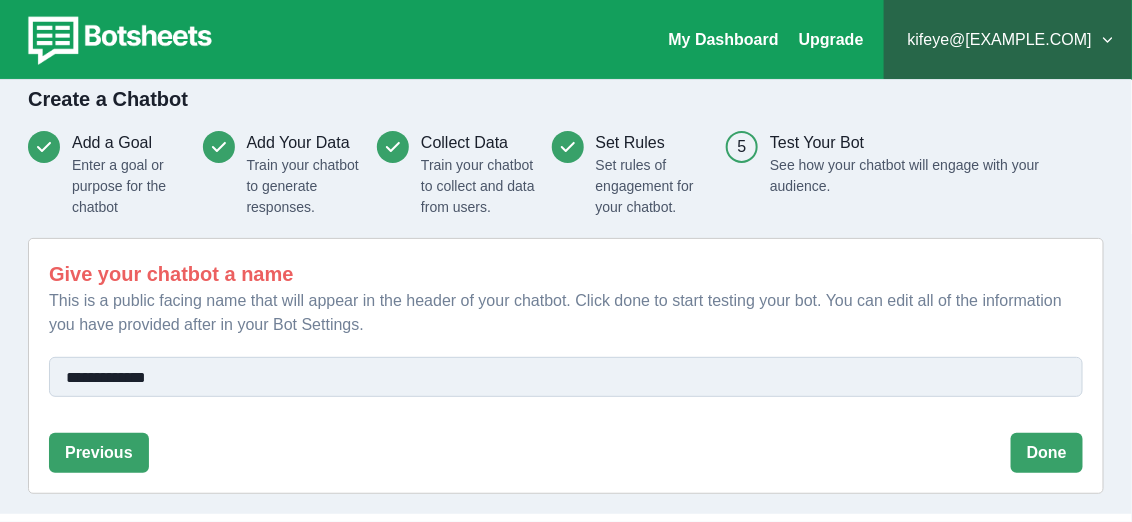 scroll, scrollTop: 19, scrollLeft: 0, axis: vertical 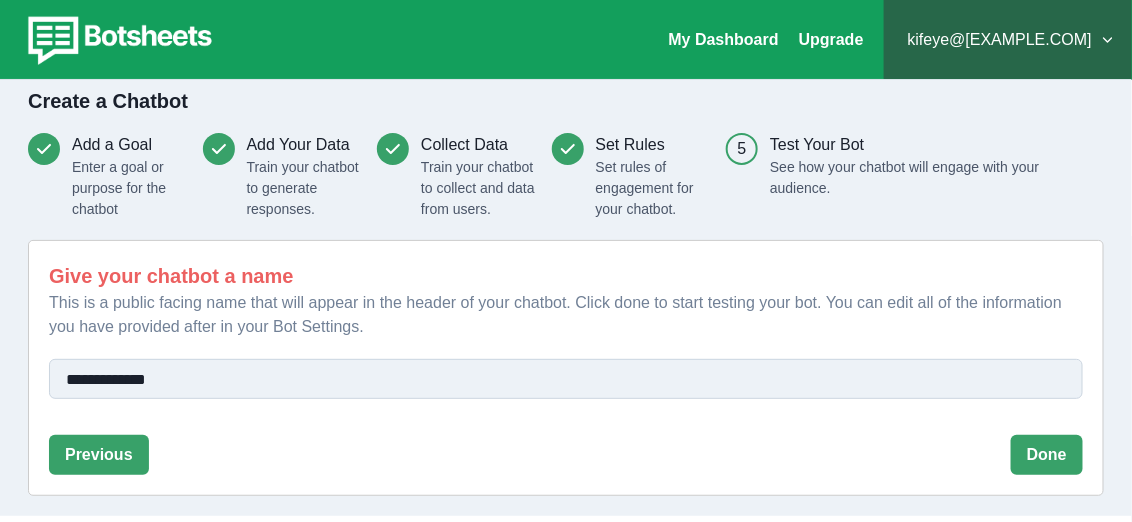 click on "Done" at bounding box center (1047, 455) 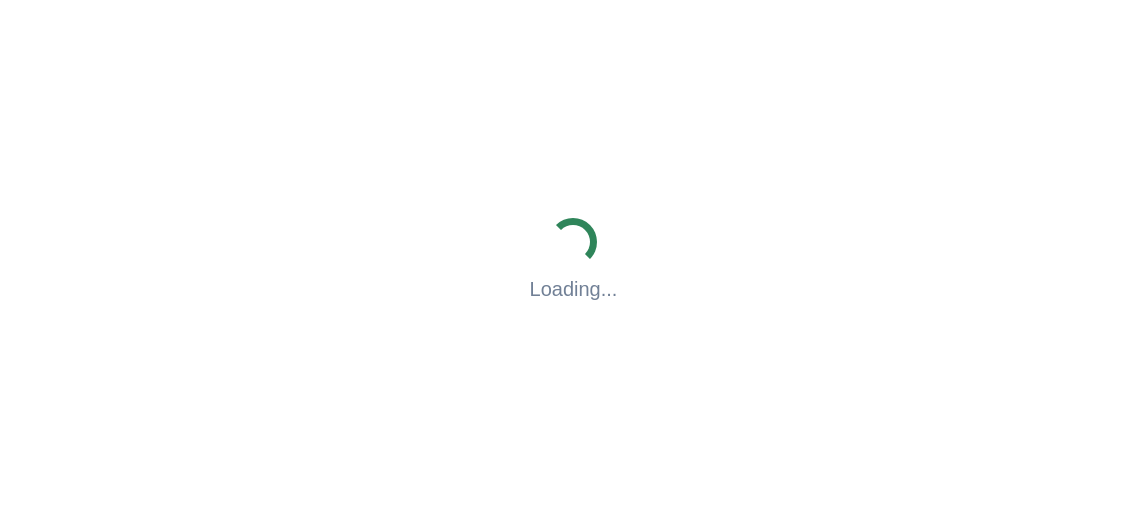 scroll, scrollTop: 0, scrollLeft: 0, axis: both 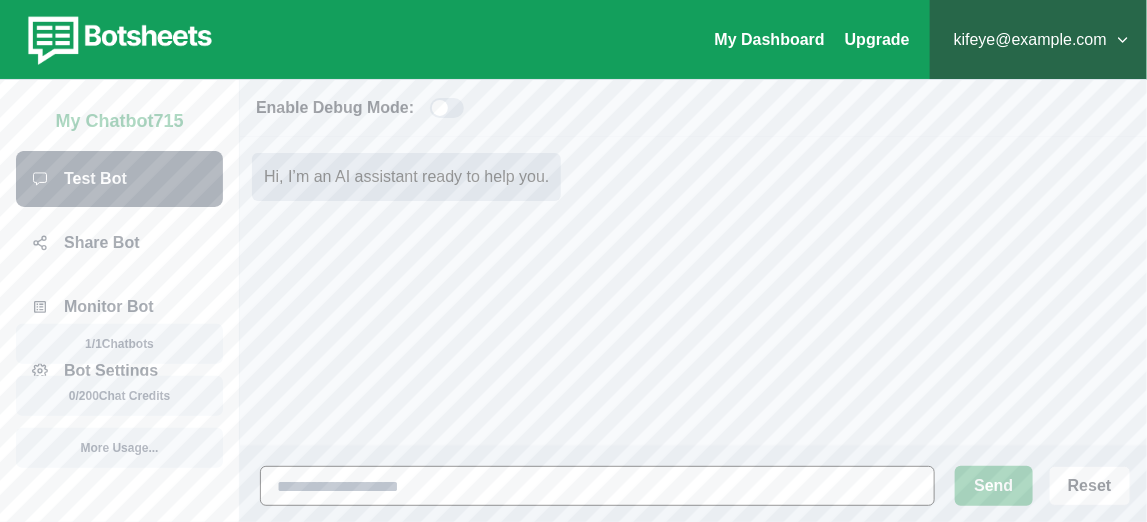 click at bounding box center (597, 486) 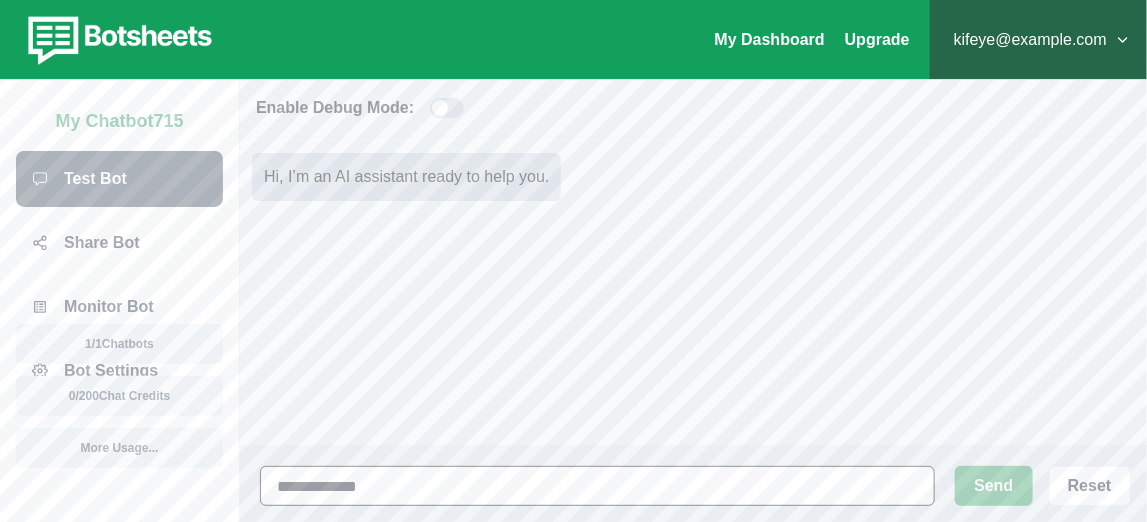type on "**********" 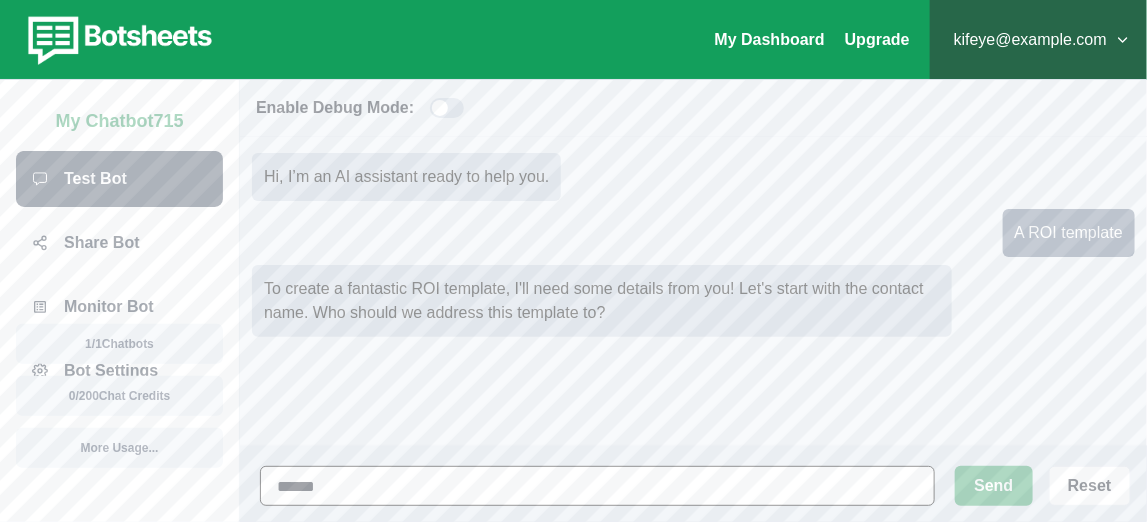type on "*******" 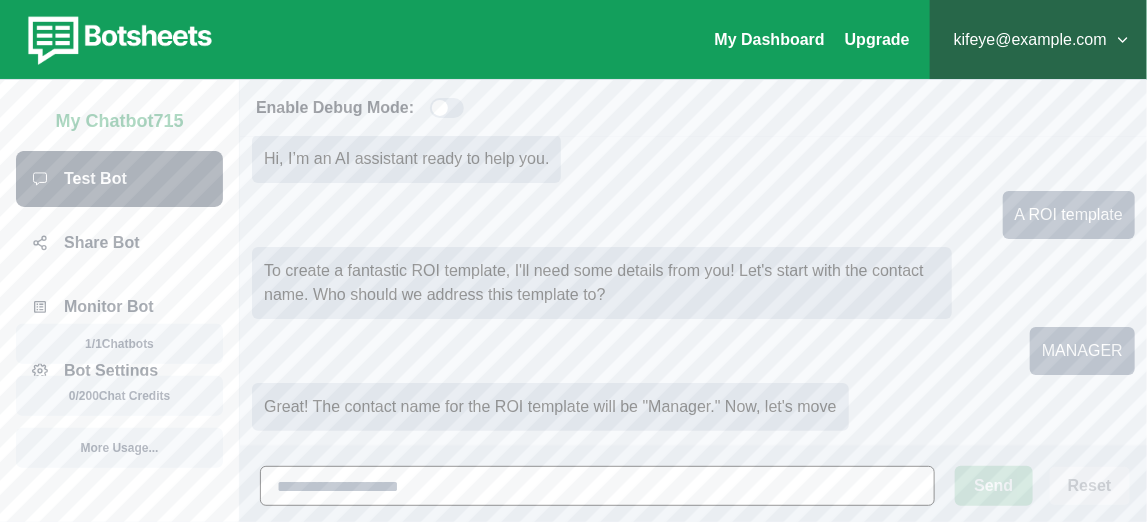 scroll, scrollTop: 42, scrollLeft: 0, axis: vertical 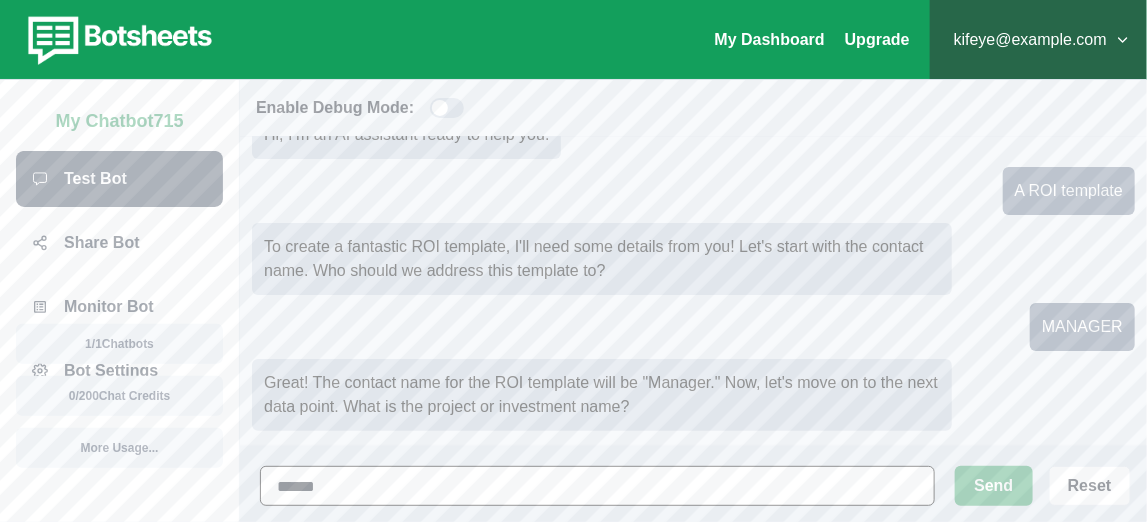 type on "*******" 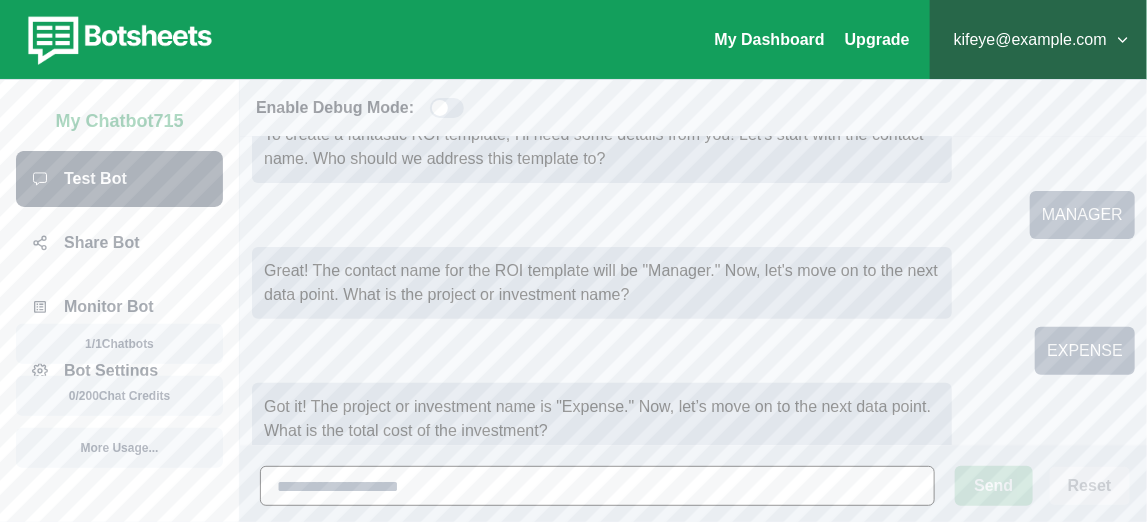 scroll, scrollTop: 178, scrollLeft: 0, axis: vertical 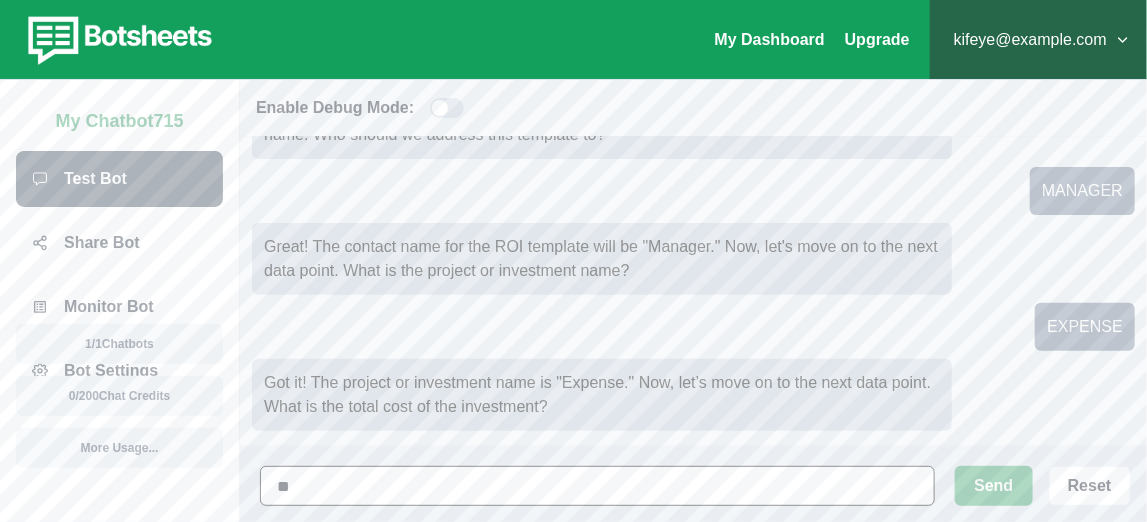 type on "***" 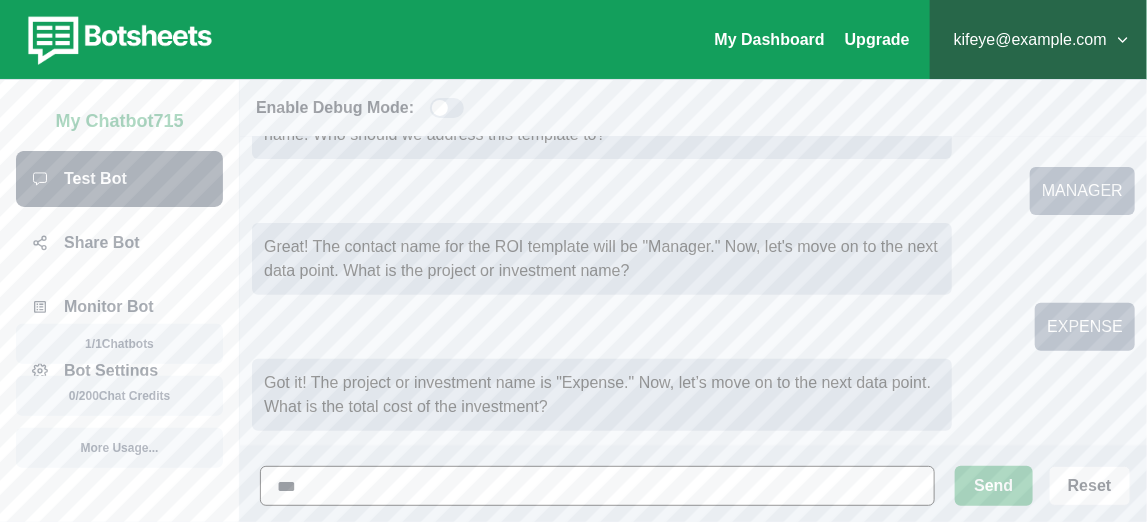 type 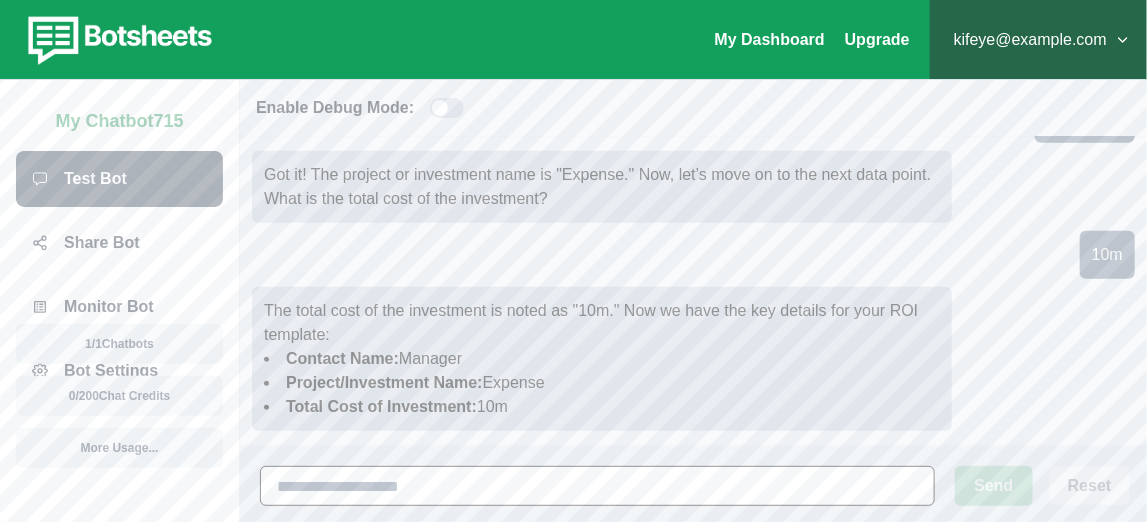 scroll, scrollTop: 410, scrollLeft: 0, axis: vertical 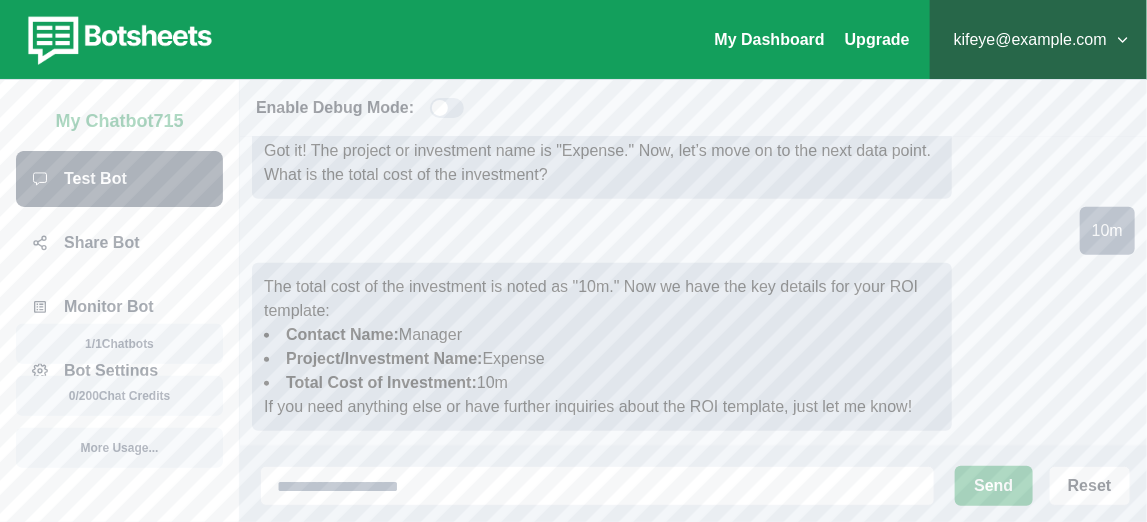 click on "Send Reset" at bounding box center (693, 484) 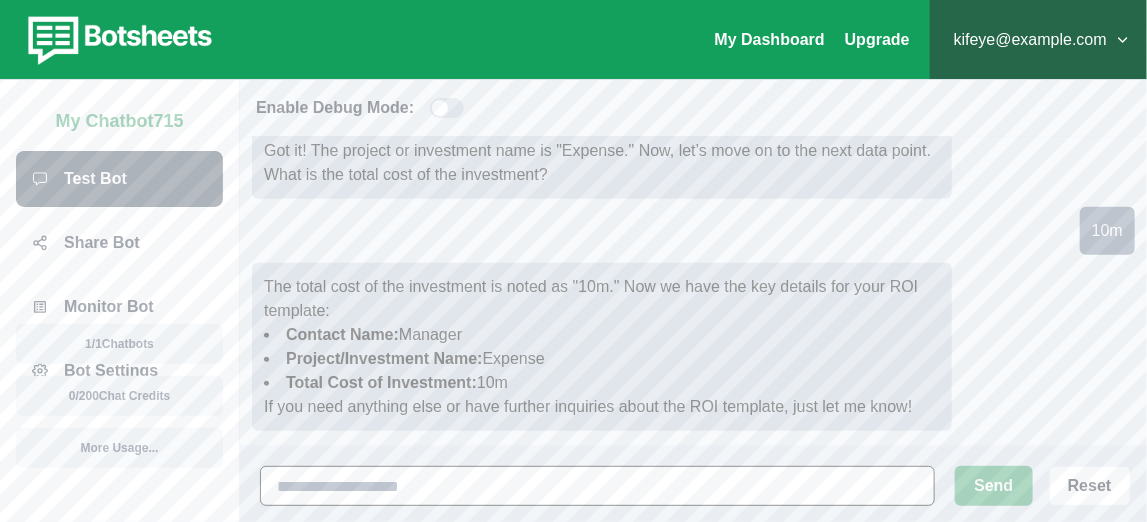 click at bounding box center [597, 486] 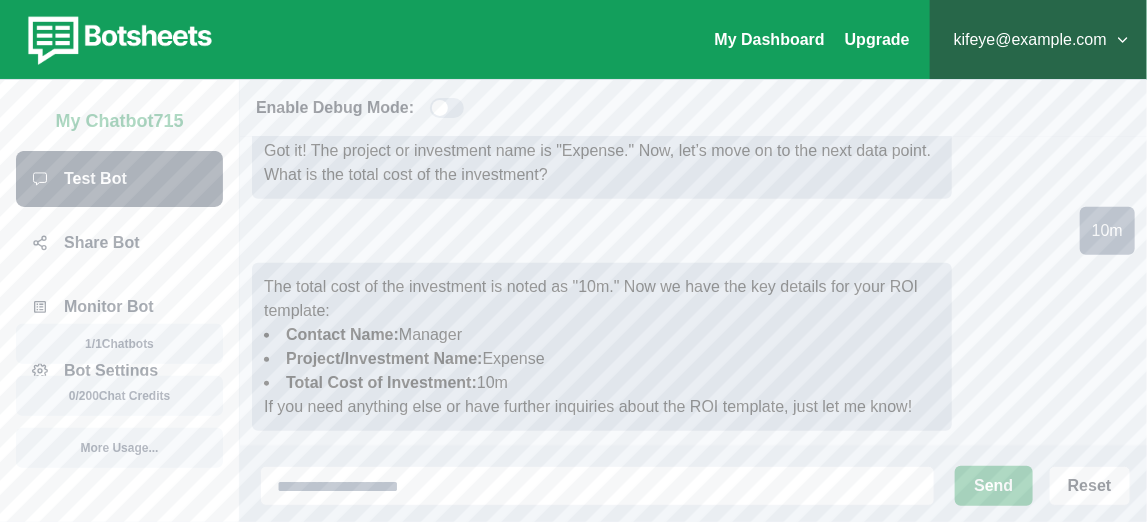 click on "kifeye@example.com" at bounding box center [1038, 40] 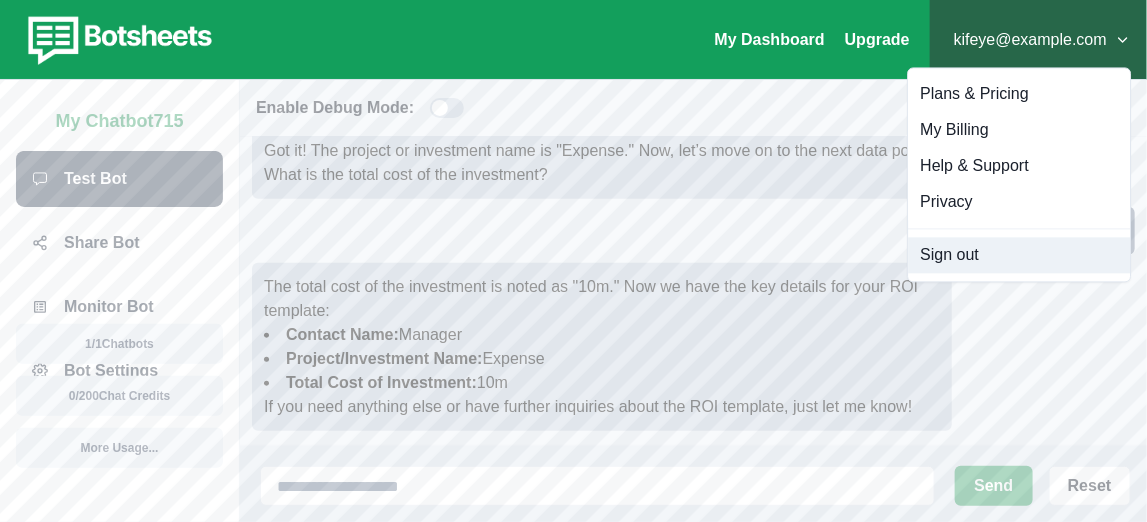 click on "Sign out" at bounding box center (1019, 255) 